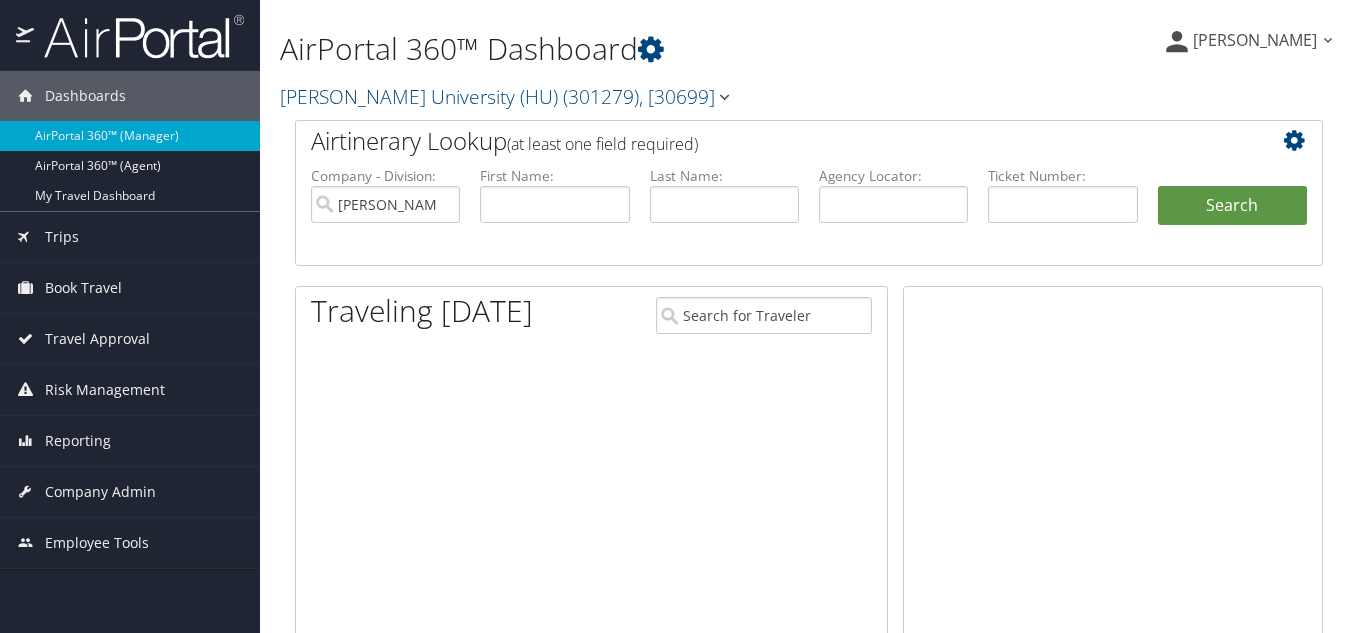 scroll, scrollTop: 0, scrollLeft: 0, axis: both 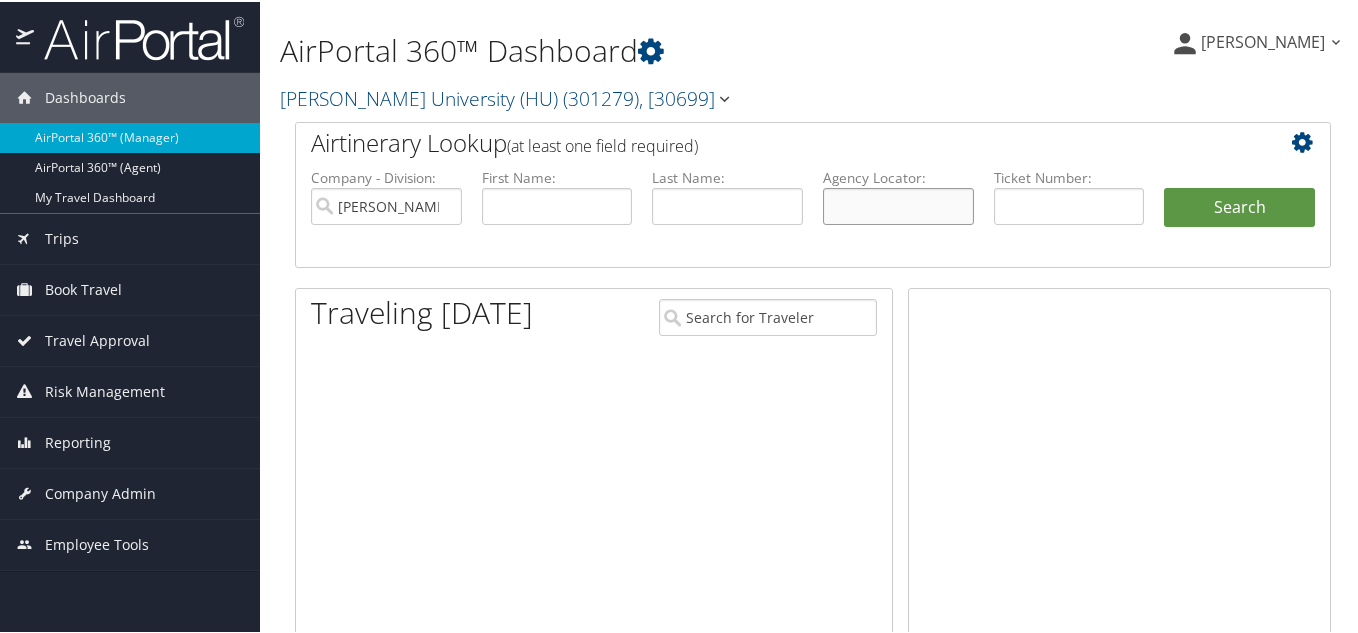 click at bounding box center (898, 204) 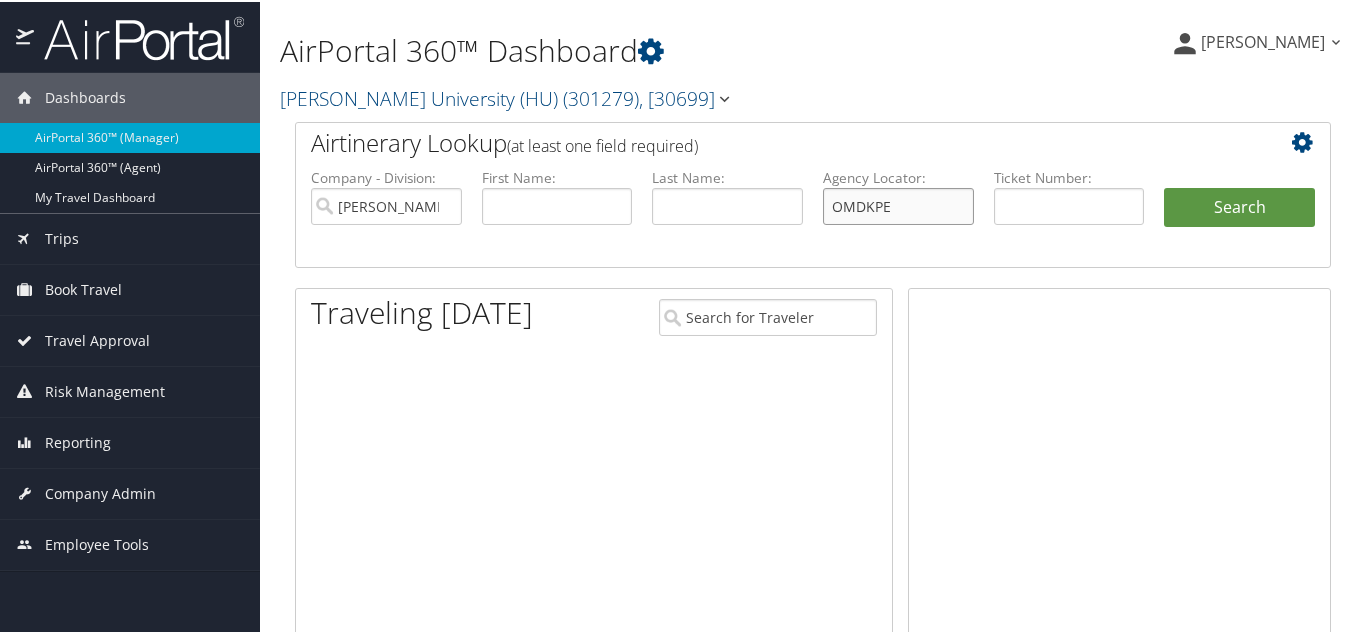 type on "OMDKPE" 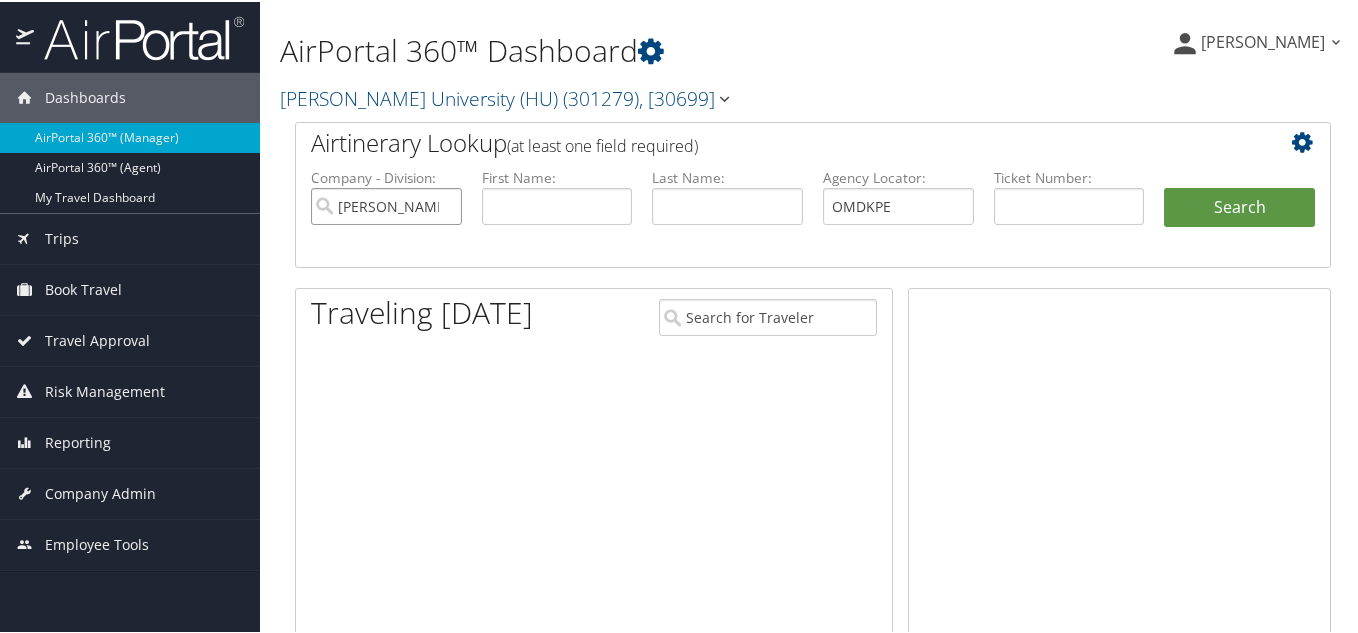 click on "Howard University (HU)" at bounding box center [386, 204] 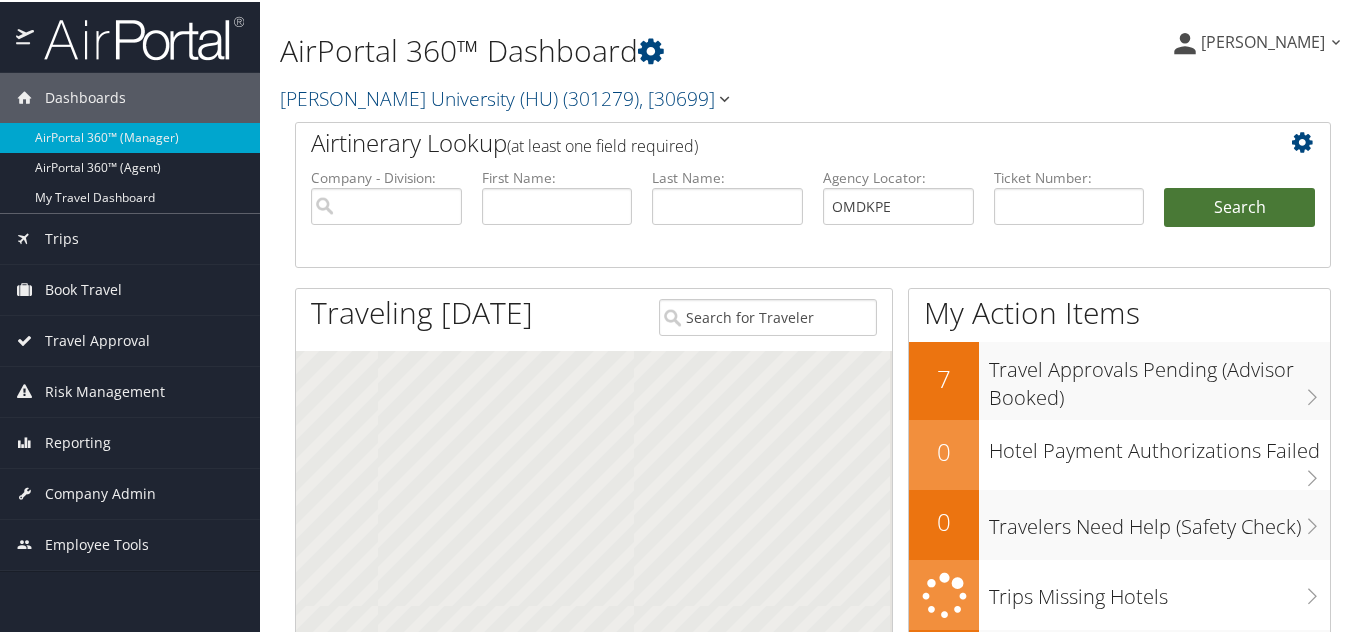 click on "Search" at bounding box center [1239, 206] 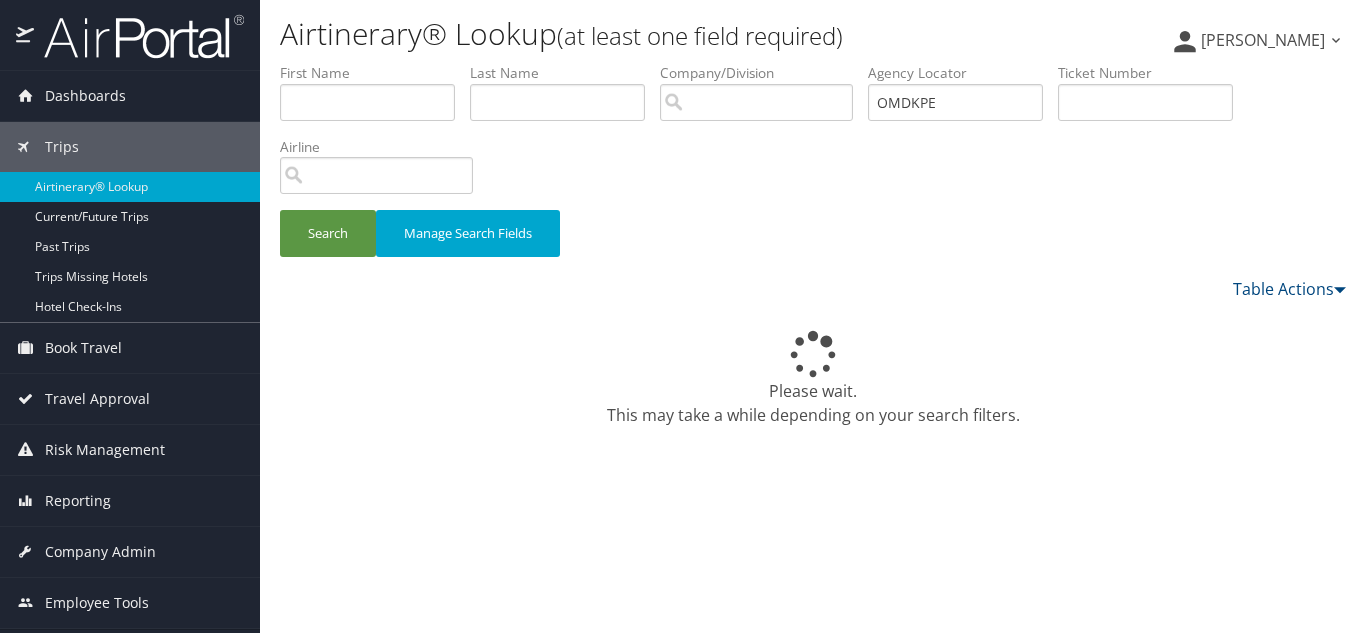 scroll, scrollTop: 0, scrollLeft: 0, axis: both 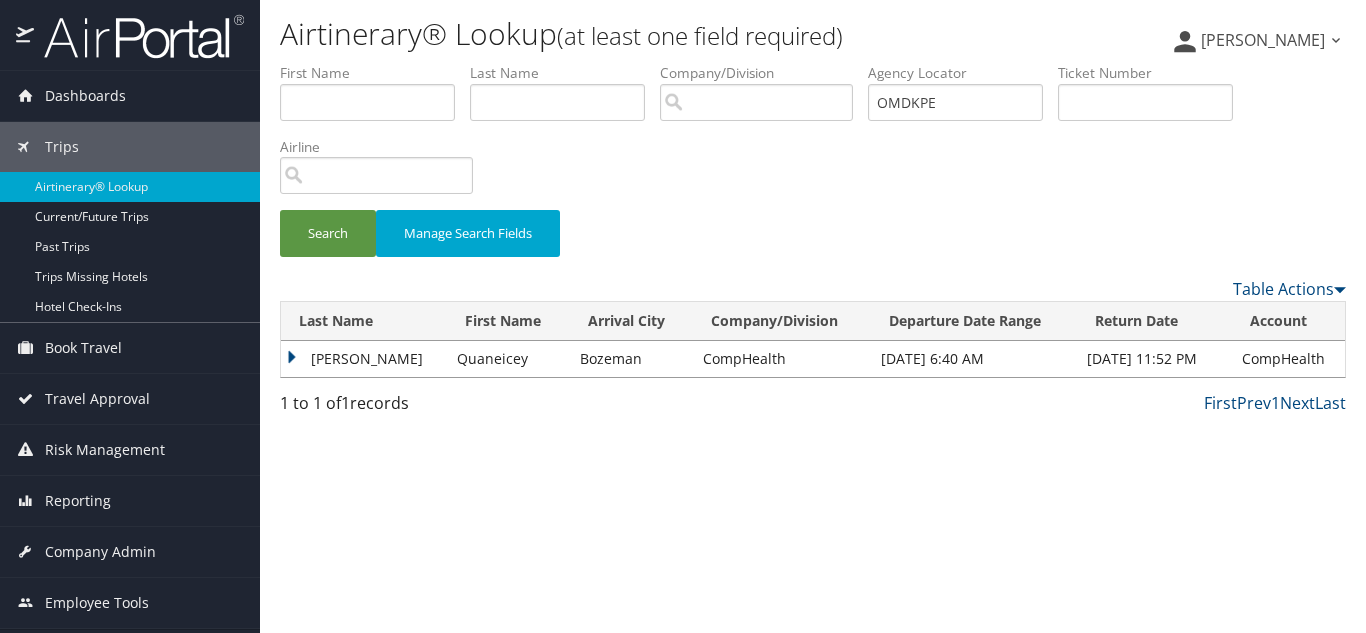 click on "Quaneicey" at bounding box center [508, 359] 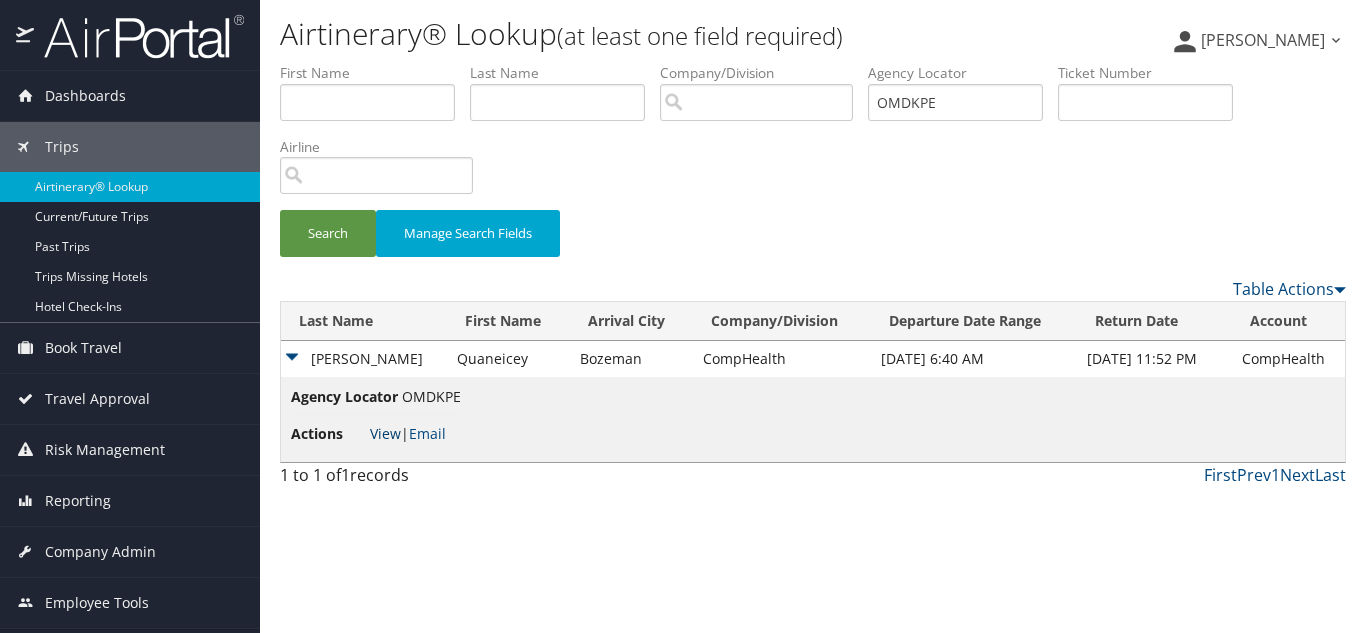 click on "View" at bounding box center (385, 433) 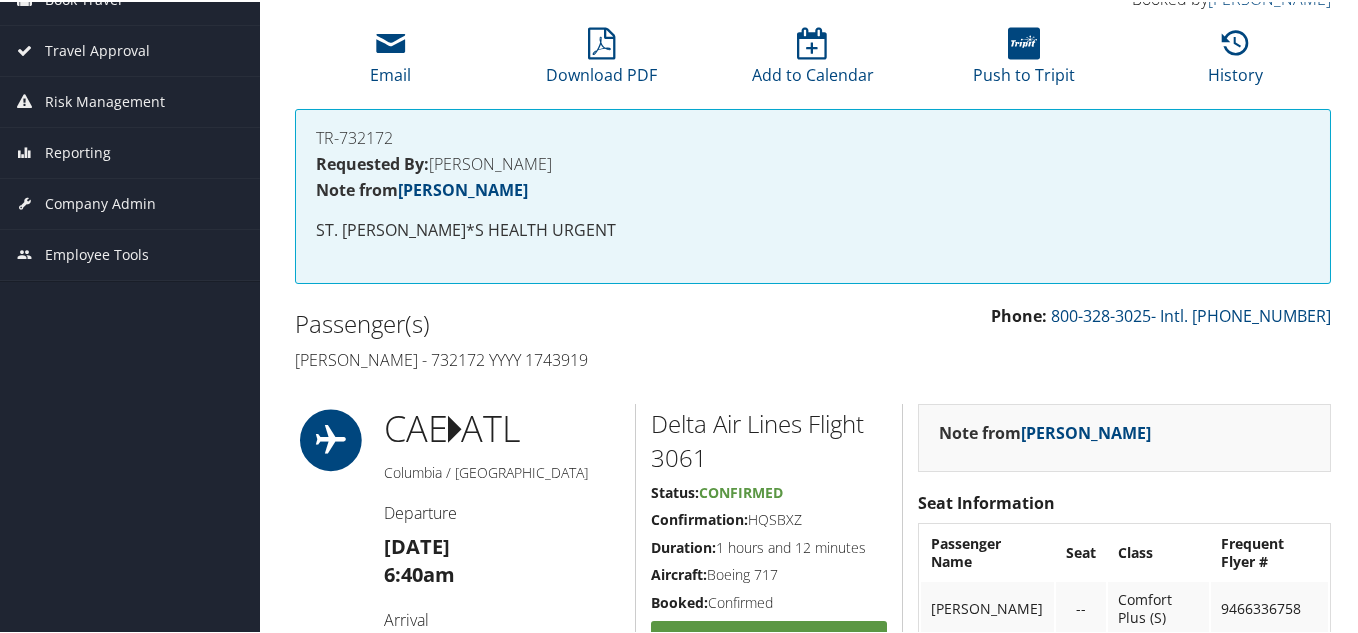 scroll, scrollTop: 0, scrollLeft: 0, axis: both 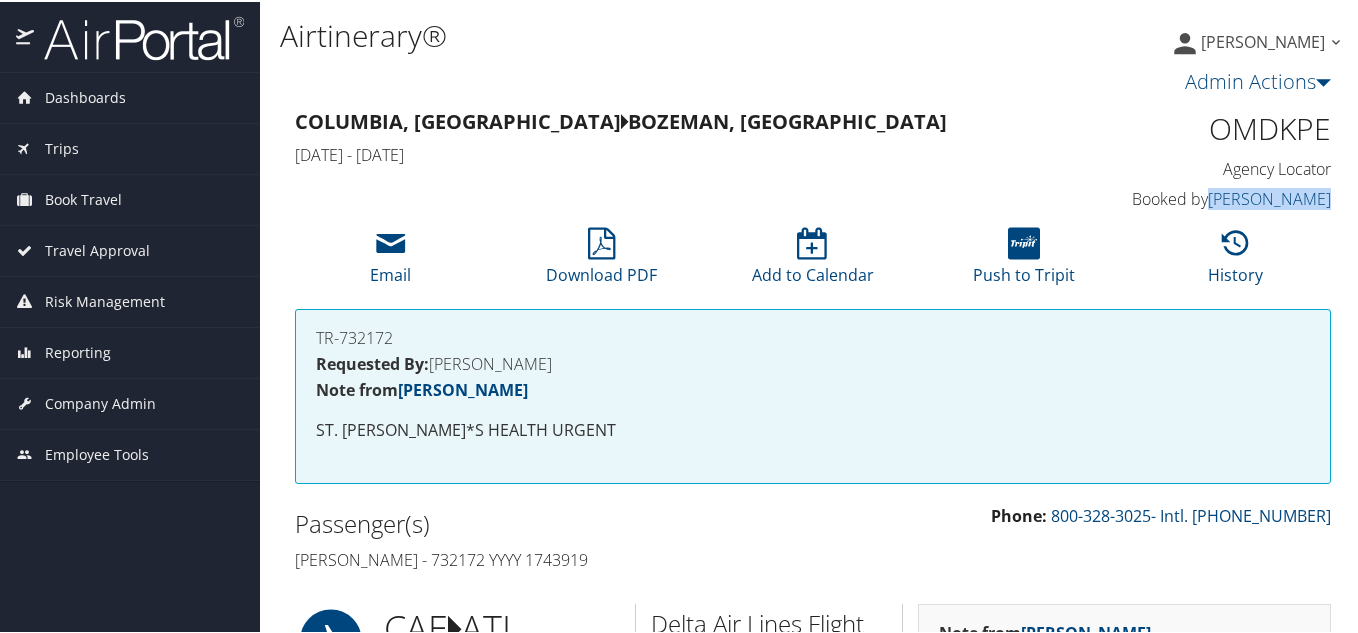 drag, startPoint x: 1233, startPoint y: 203, endPoint x: 1329, endPoint y: 195, distance: 96.332756 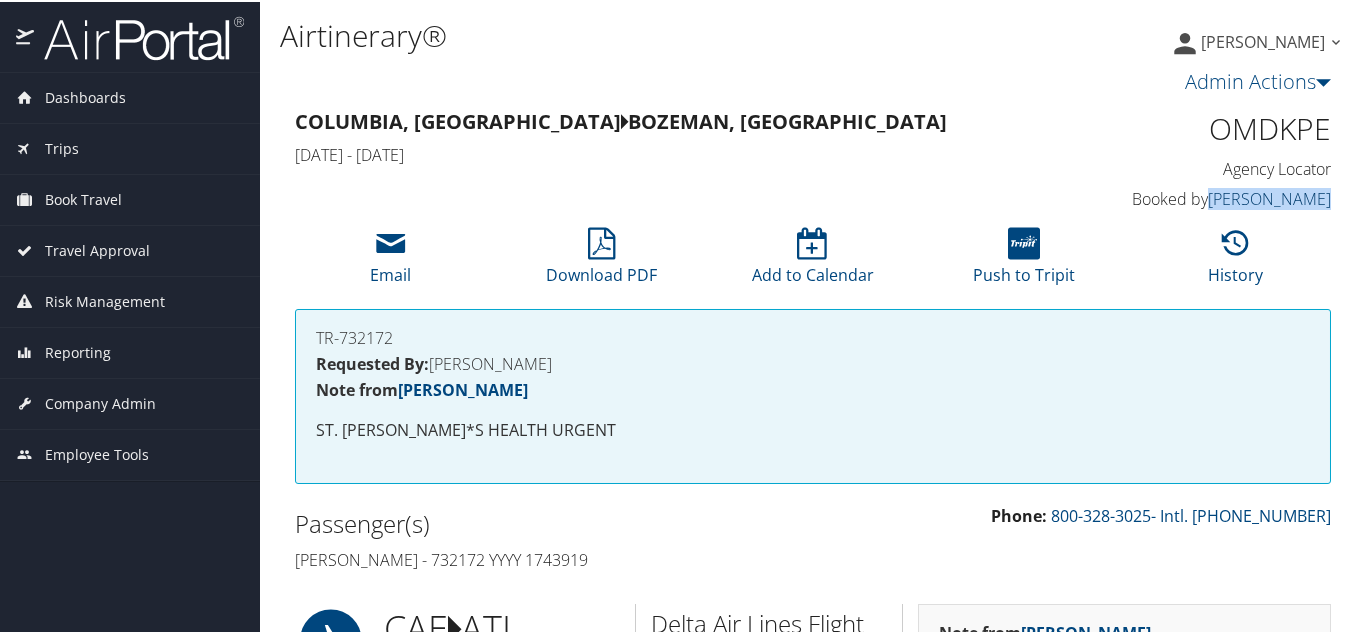 copy on "[PERSON_NAME]" 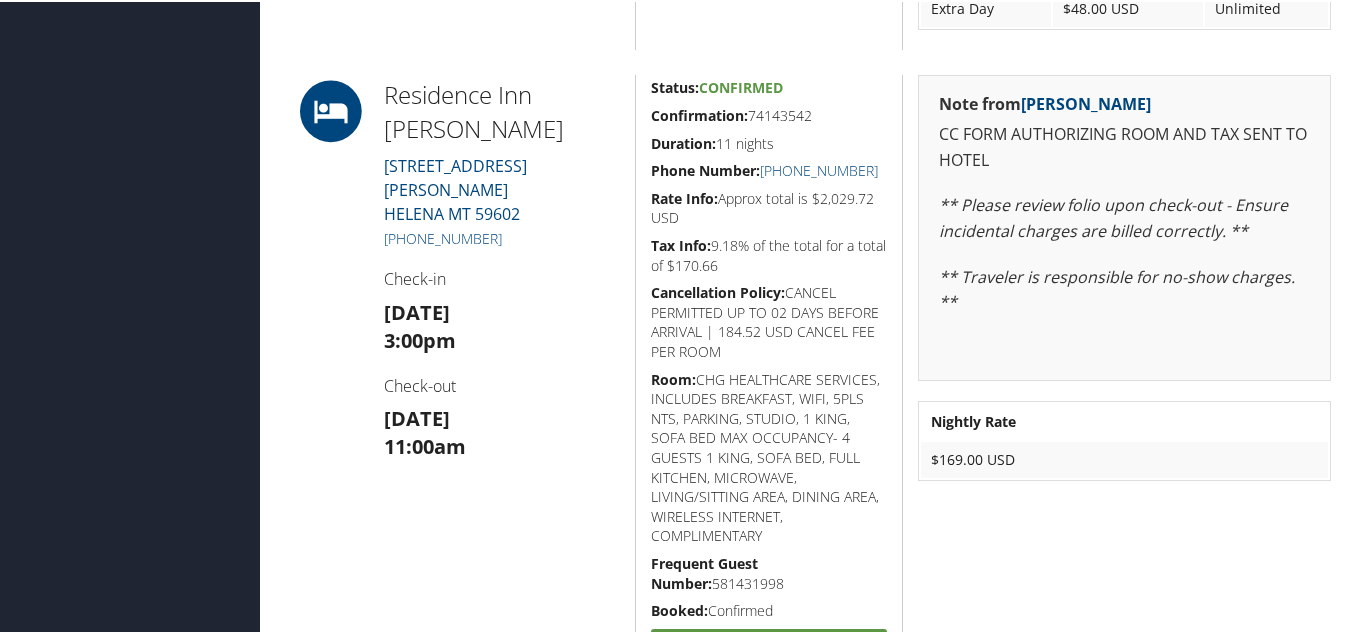 scroll, scrollTop: 1800, scrollLeft: 0, axis: vertical 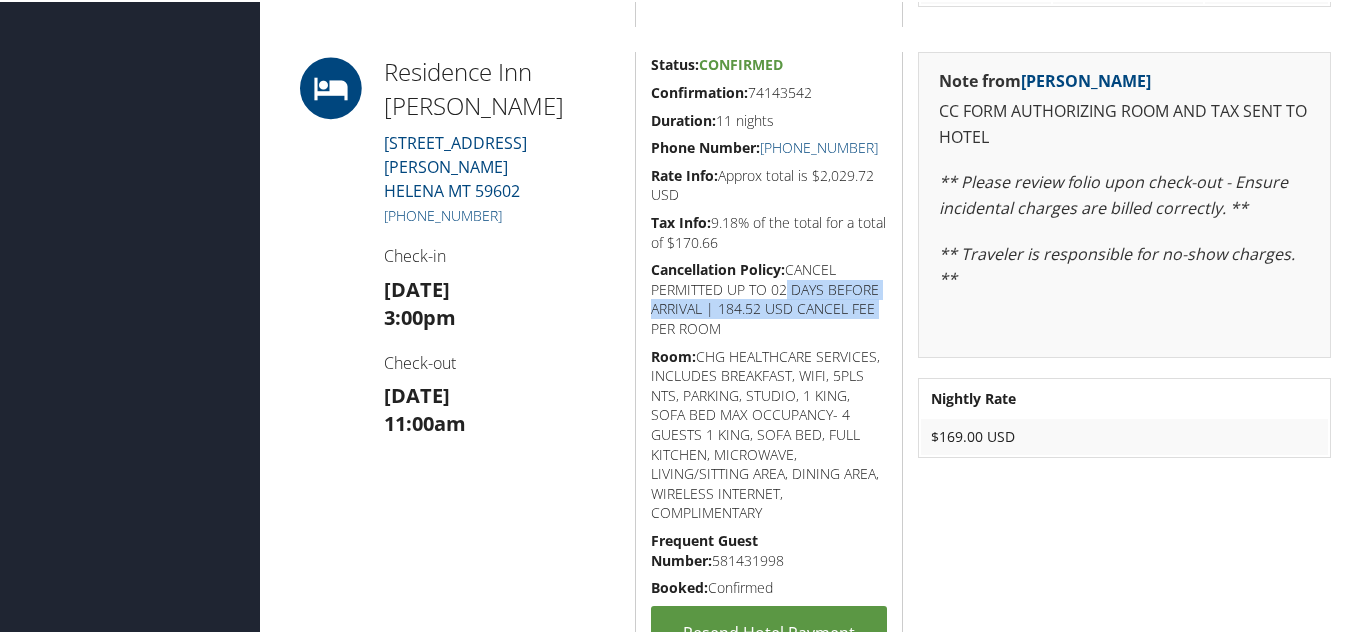 drag, startPoint x: 775, startPoint y: 292, endPoint x: 556, endPoint y: 345, distance: 225.32199 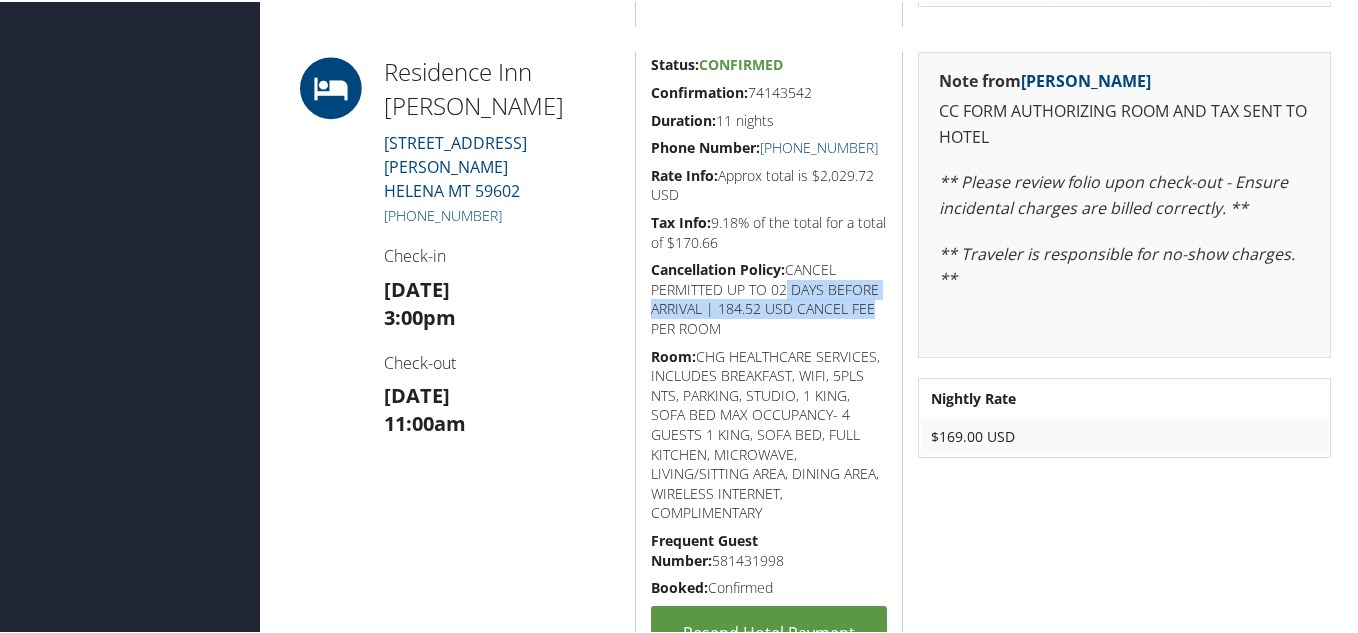 click on "Cancellation Policy:  CANCEL PERMITTED UP TO 02 DAYS BEFORE ARRIVAL | 184.52 USD CANCEL FEE PER ROOM" at bounding box center [769, 297] 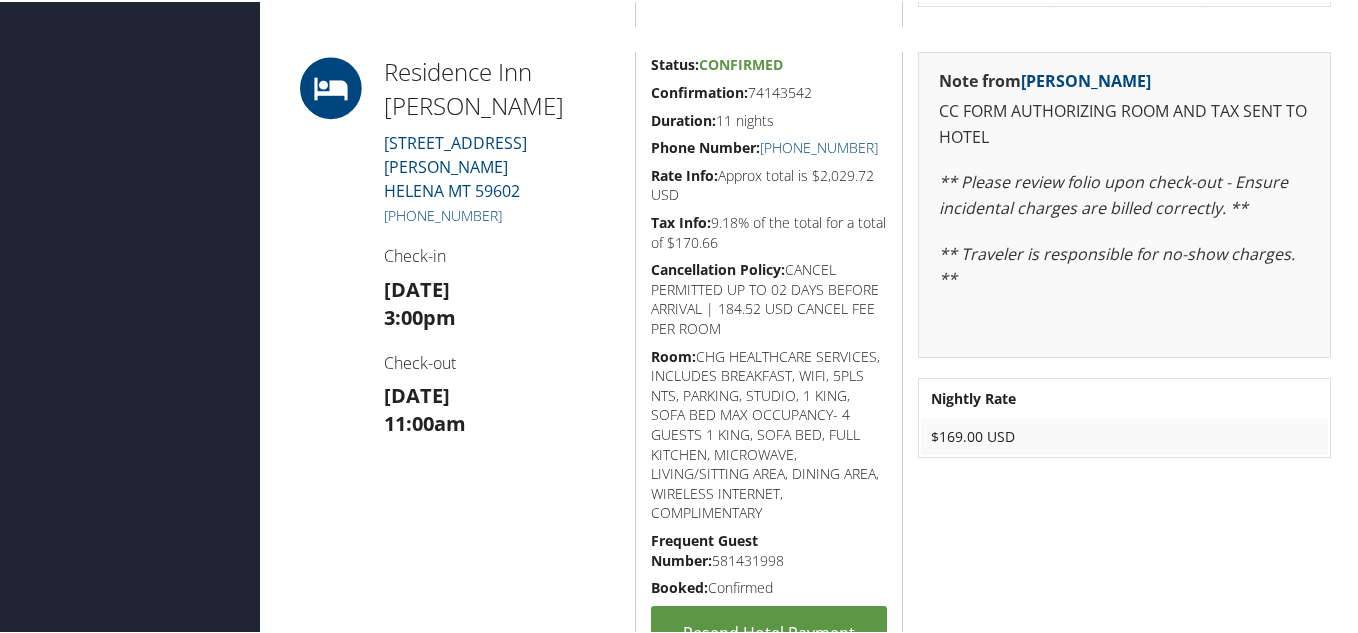 drag, startPoint x: 716, startPoint y: 314, endPoint x: 774, endPoint y: 320, distance: 58.30952 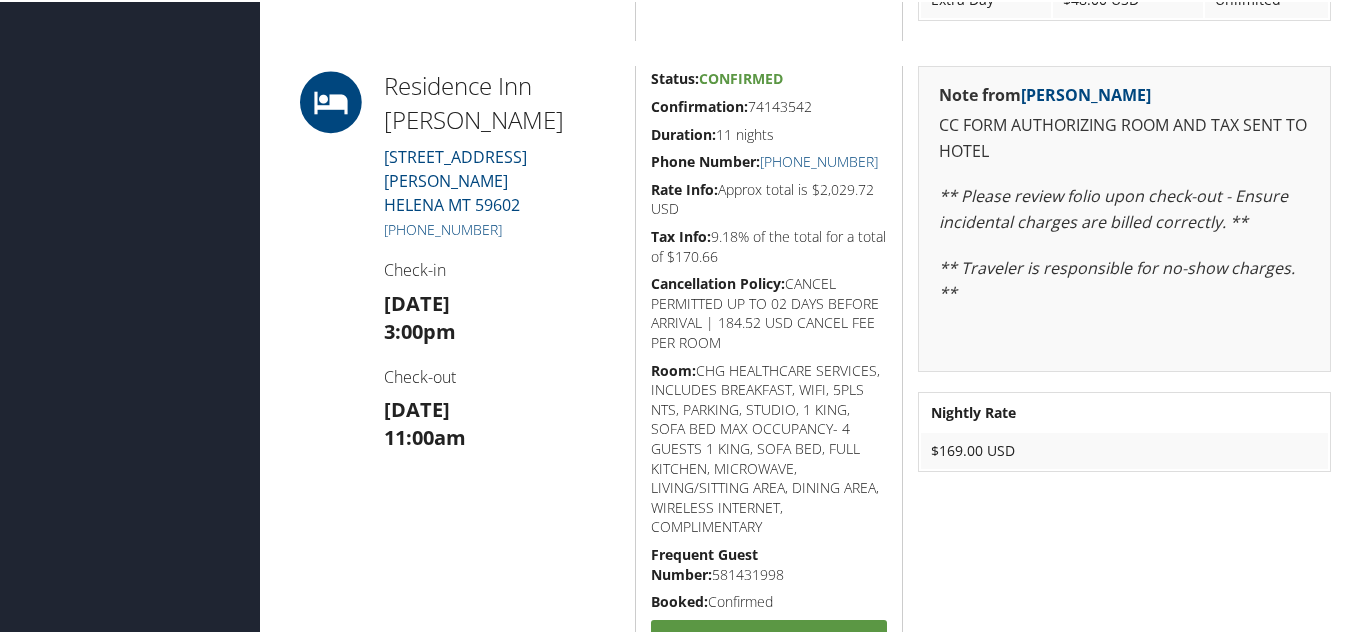scroll, scrollTop: 1800, scrollLeft: 0, axis: vertical 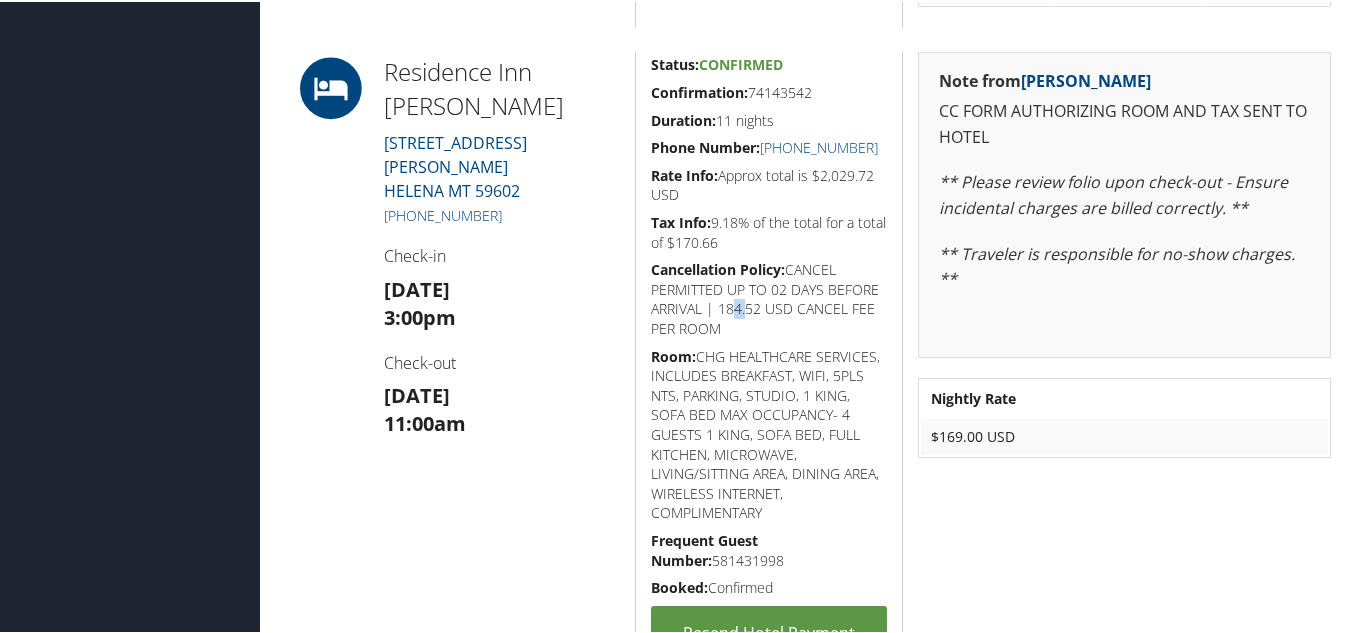 drag, startPoint x: 723, startPoint y: 311, endPoint x: 740, endPoint y: 313, distance: 17.117243 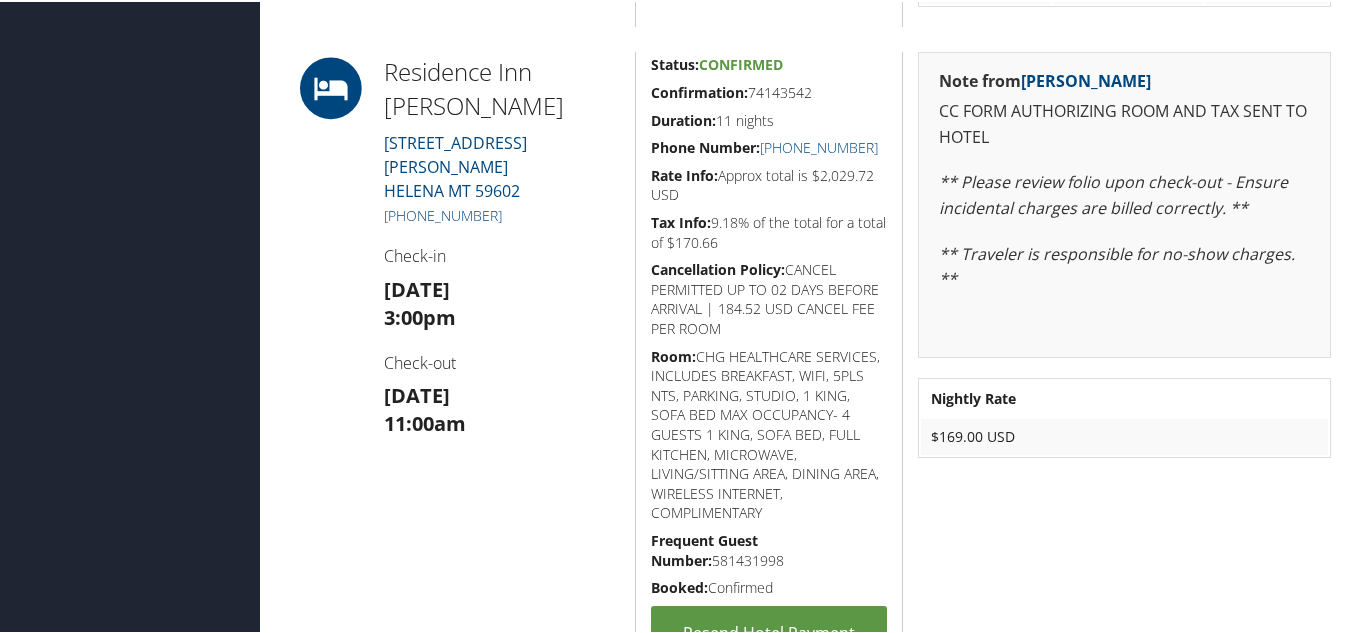 click on "Residence Inn [PERSON_NAME]
[STREET_ADDRESS][PERSON_NAME] HELENA MT 59602
[PHONE_NUMBER]
Check-in
[DATE]
3:00pm
Check-out
[DATE]
11:00am" at bounding box center [502, 385] 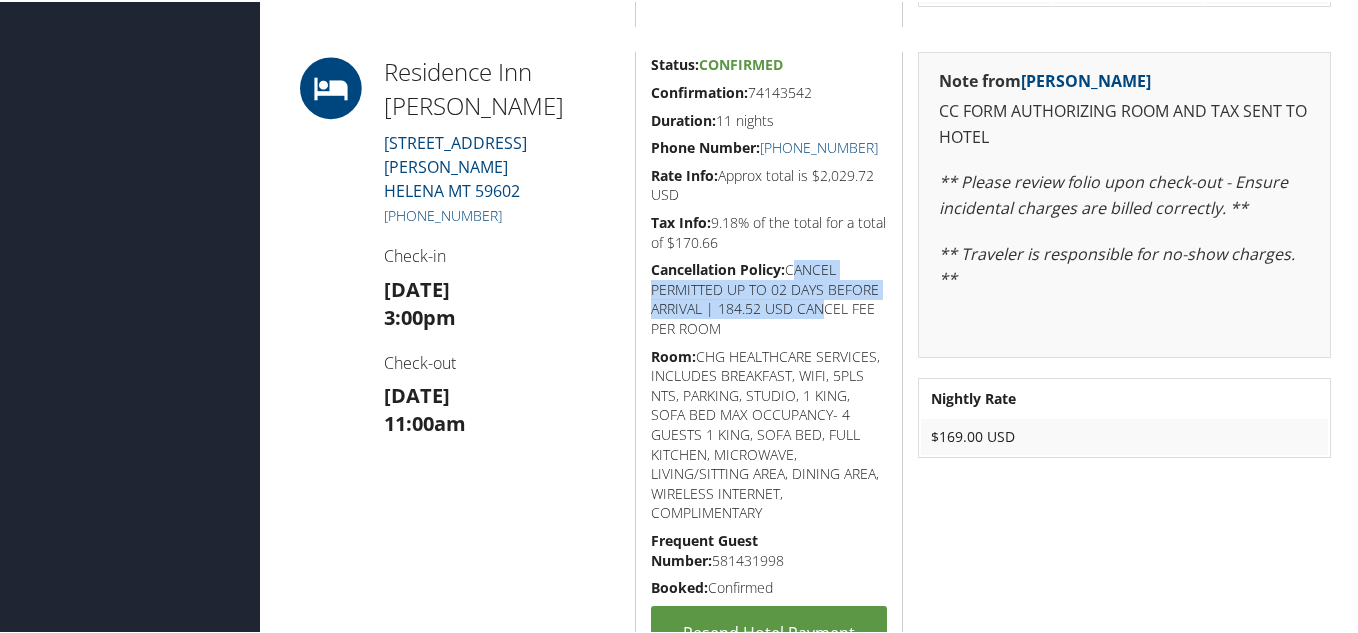 drag, startPoint x: 787, startPoint y: 270, endPoint x: 813, endPoint y: 312, distance: 49.396355 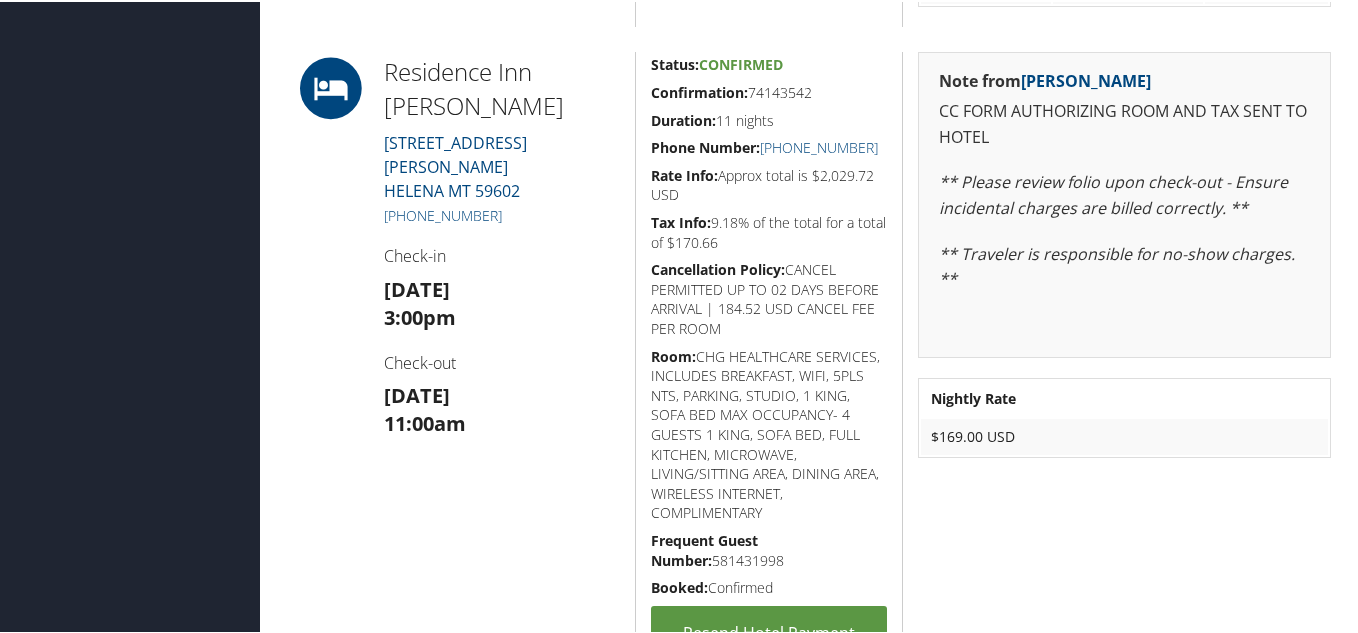 click on "Cancellation Policy:  CANCEL PERMITTED UP TO 02 DAYS BEFORE ARRIVAL | 184.52 USD CANCEL FEE PER ROOM" at bounding box center [769, 297] 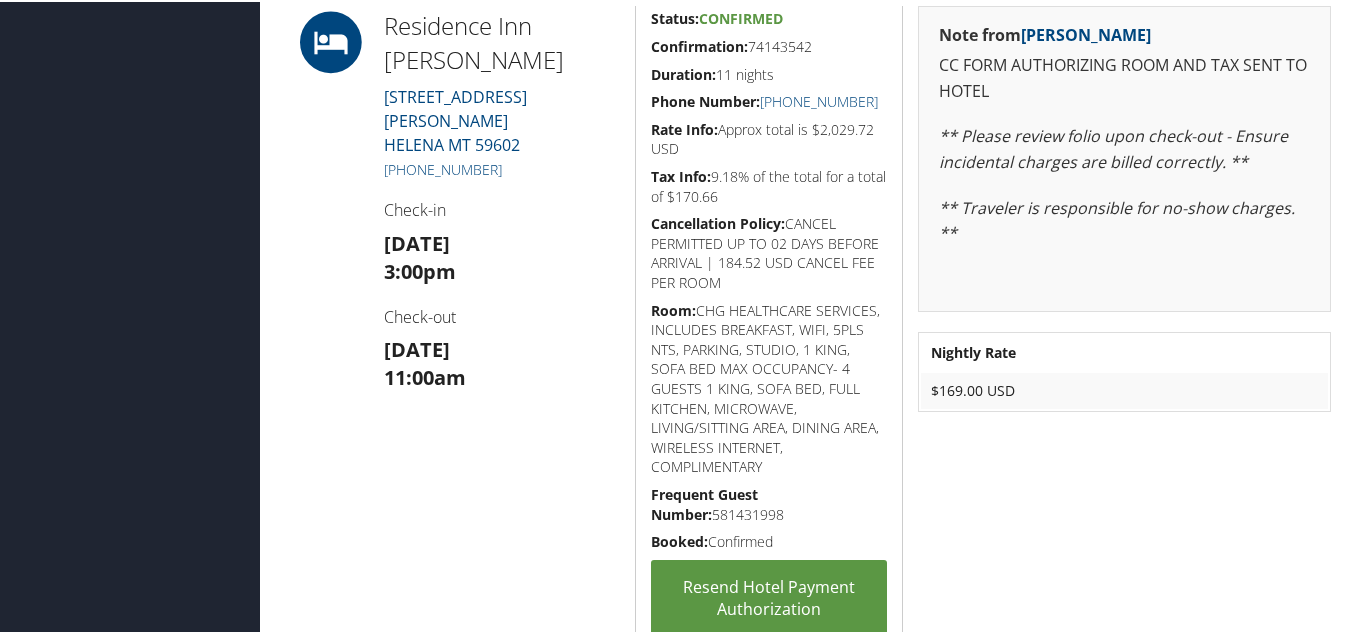 scroll, scrollTop: 1800, scrollLeft: 0, axis: vertical 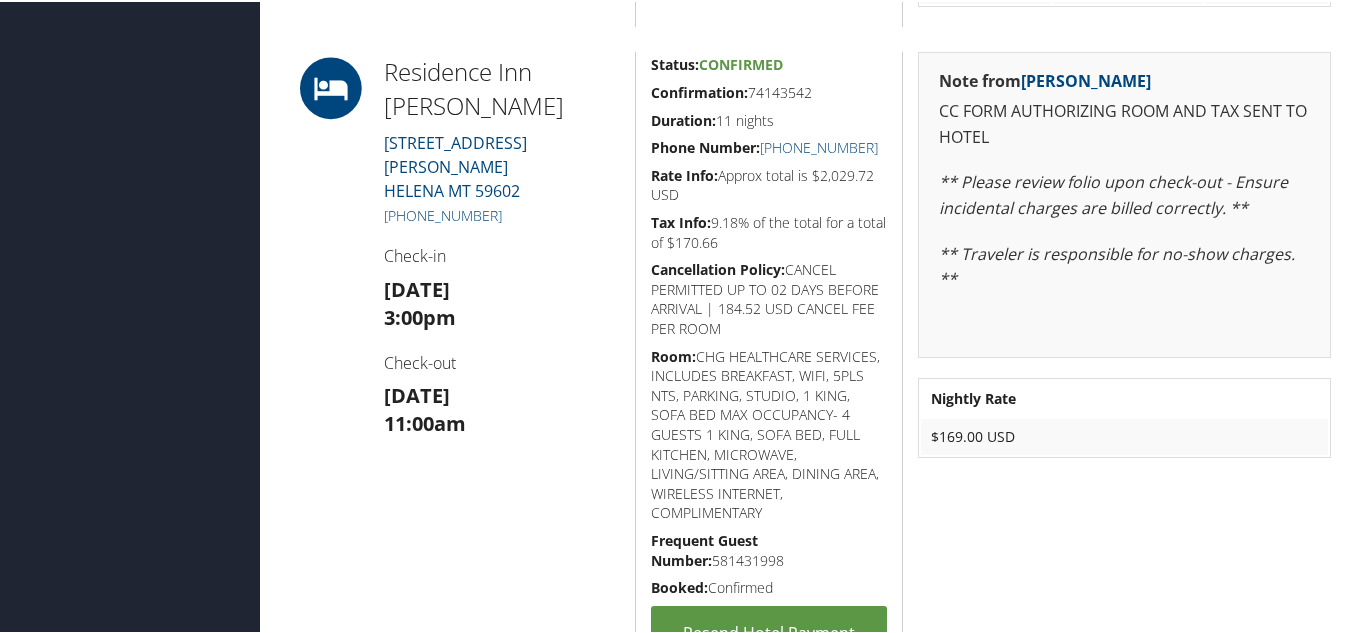 click on "Cancellation Policy:  CANCEL PERMITTED UP TO 02 DAYS BEFORE ARRIVAL | 184.52 USD CANCEL FEE PER ROOM" at bounding box center [769, 297] 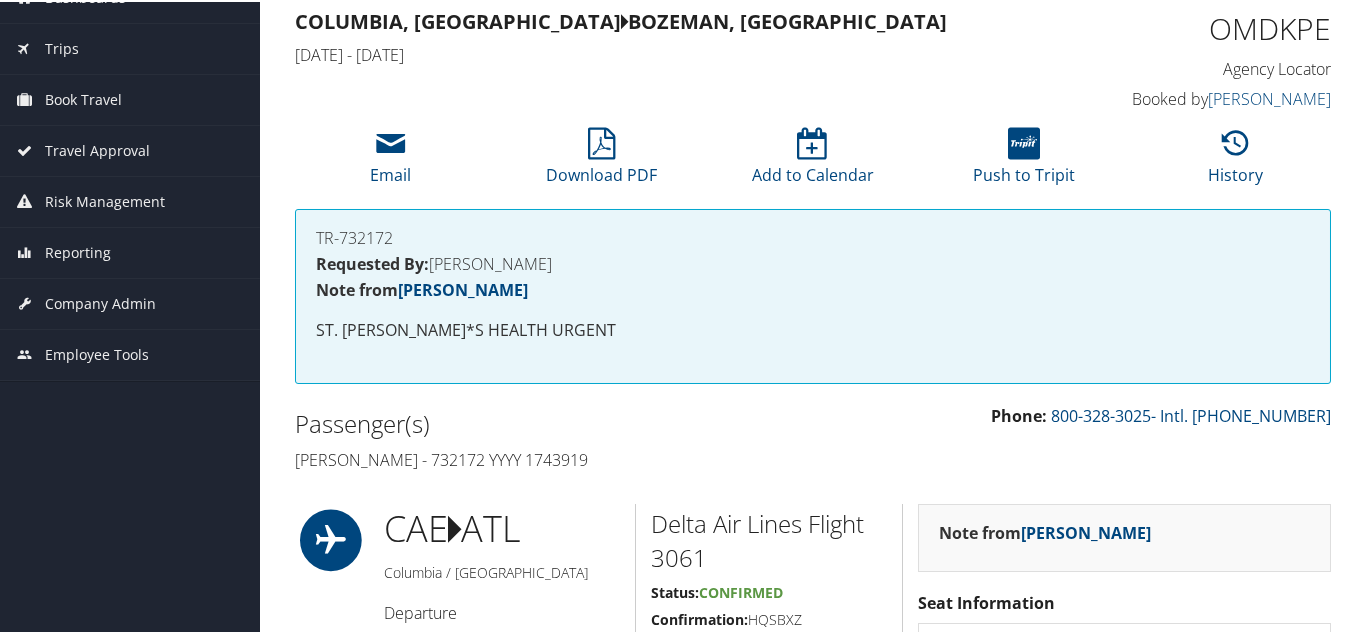 scroll, scrollTop: 0, scrollLeft: 0, axis: both 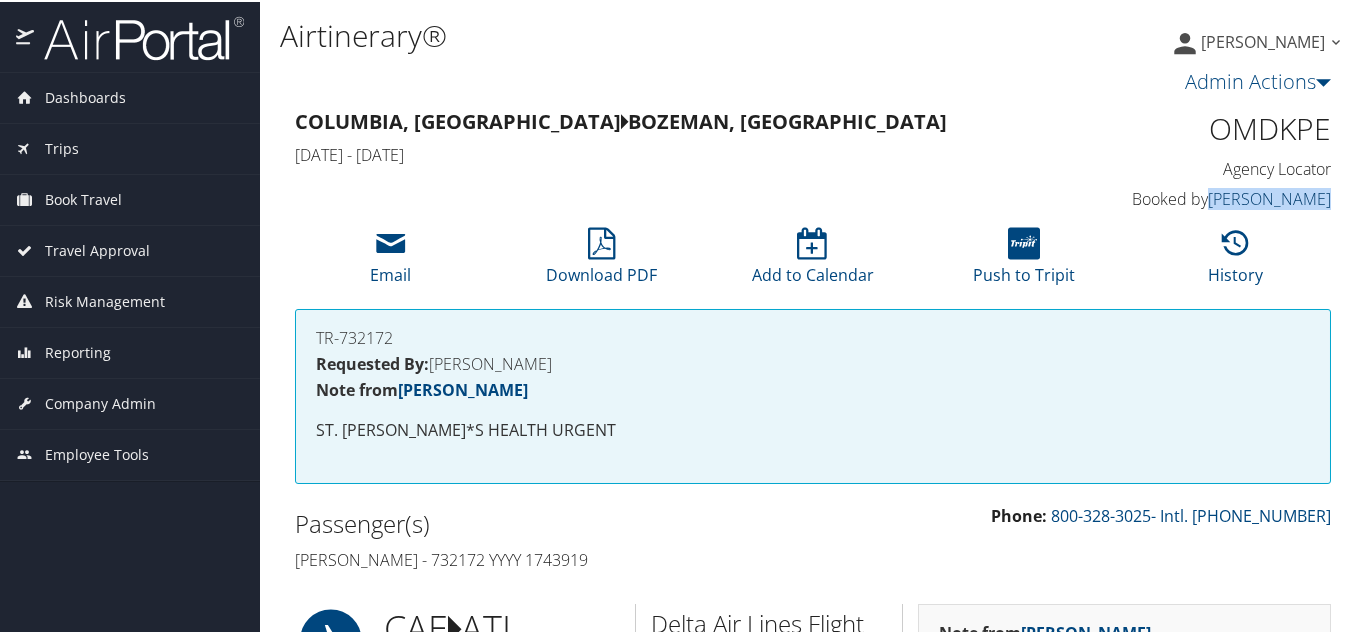 drag, startPoint x: 1334, startPoint y: 198, endPoint x: 1241, endPoint y: 199, distance: 93.00538 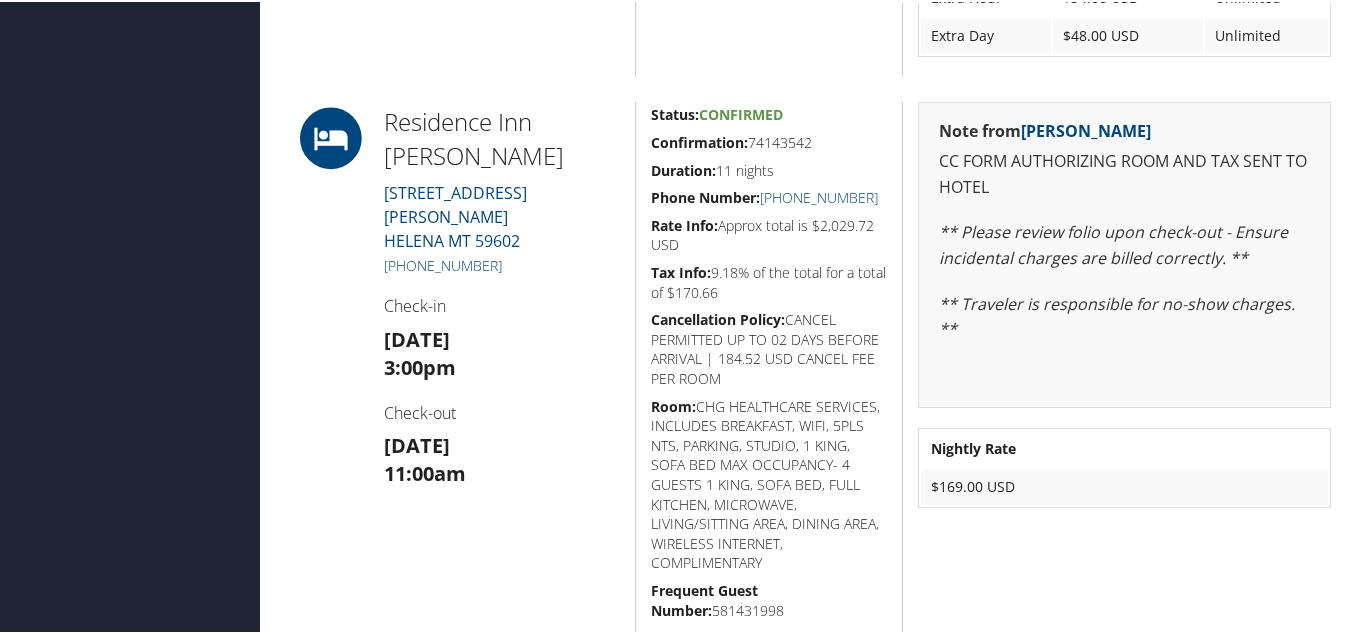 scroll, scrollTop: 1800, scrollLeft: 0, axis: vertical 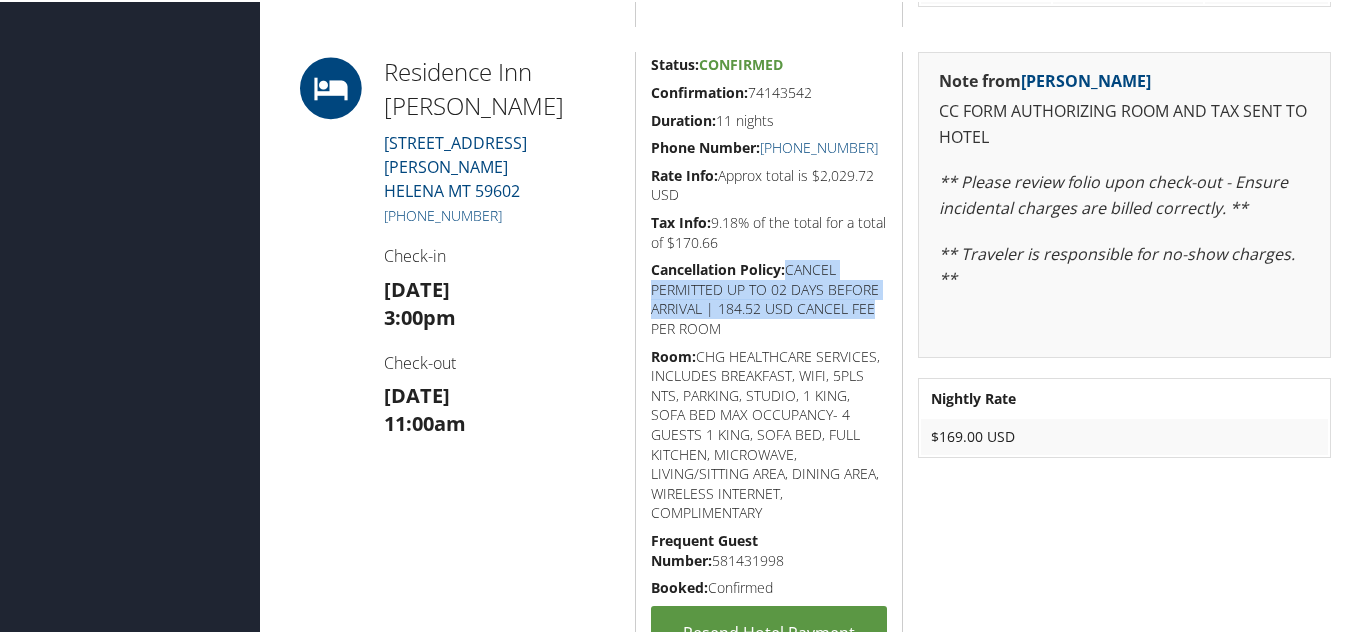 drag, startPoint x: 783, startPoint y: 262, endPoint x: 787, endPoint y: 335, distance: 73.109505 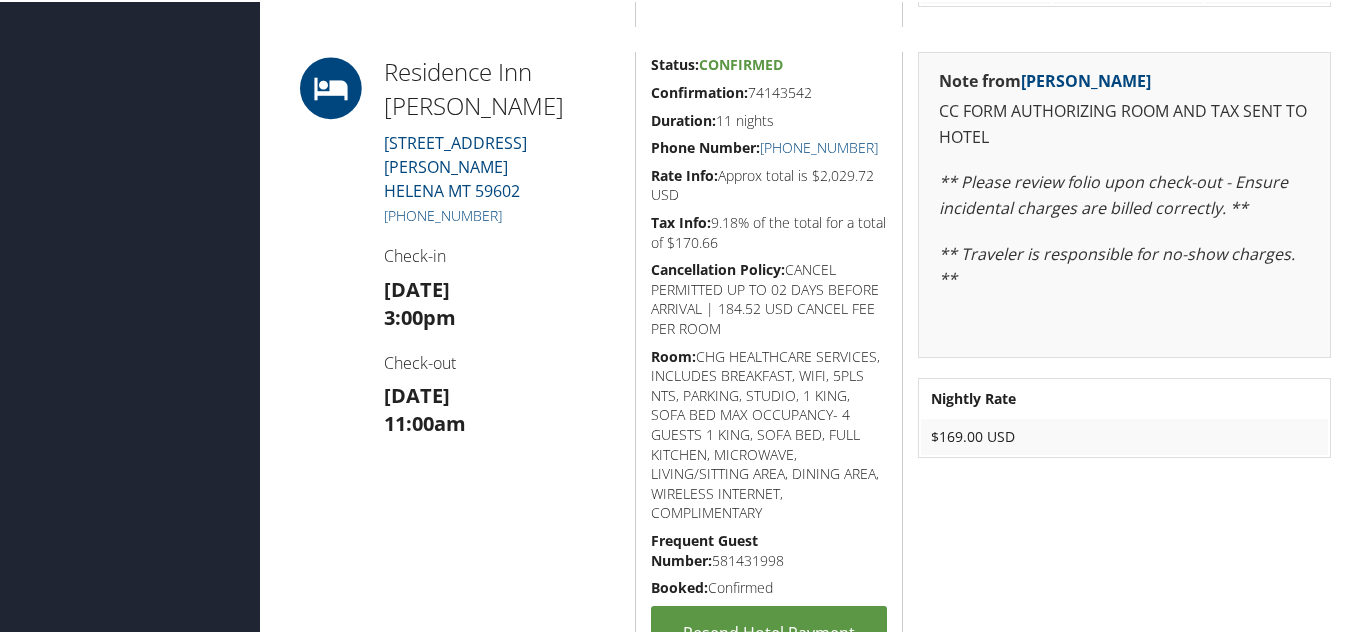 click on "Tax Info:  9.18% of the total for a total of $170.66" at bounding box center (769, 230) 